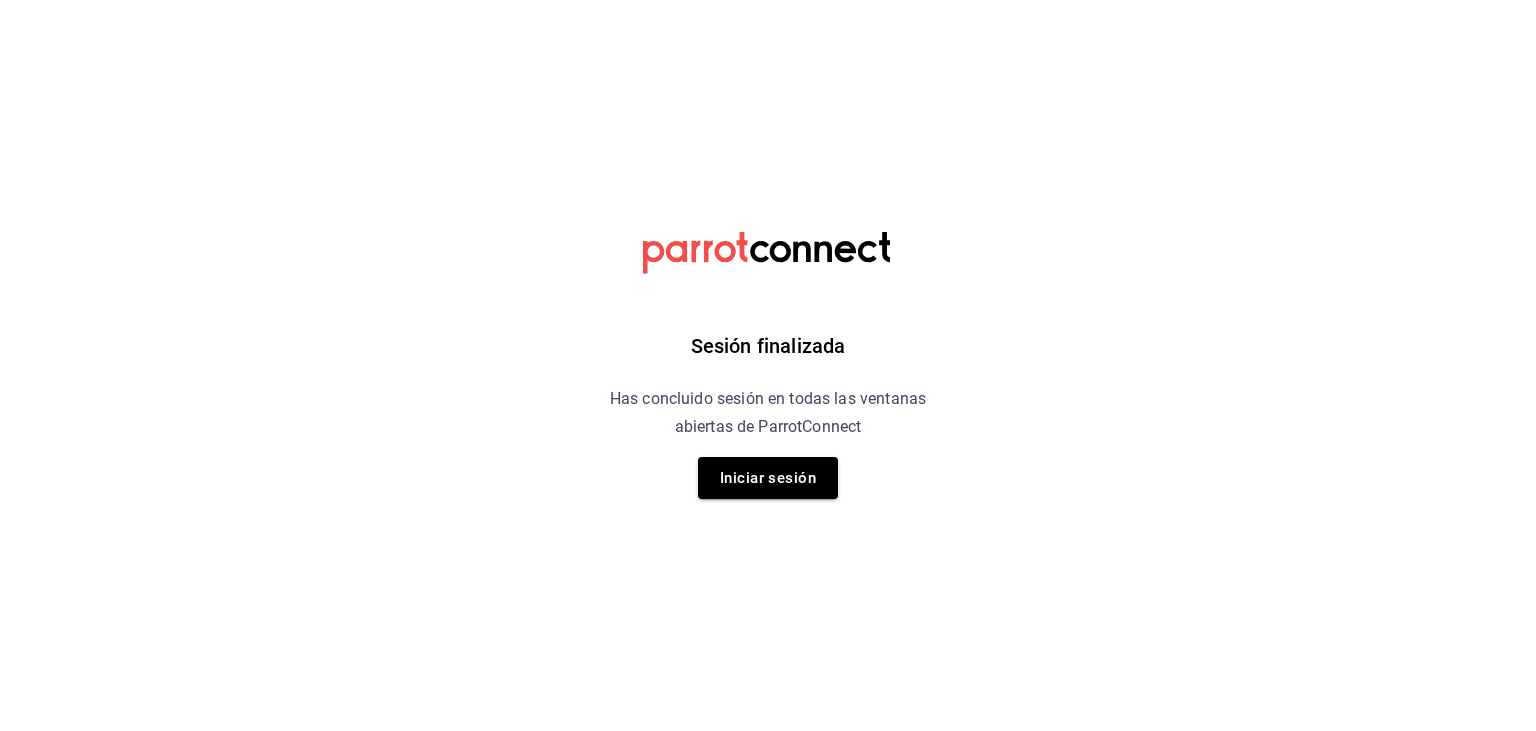 scroll, scrollTop: 0, scrollLeft: 0, axis: both 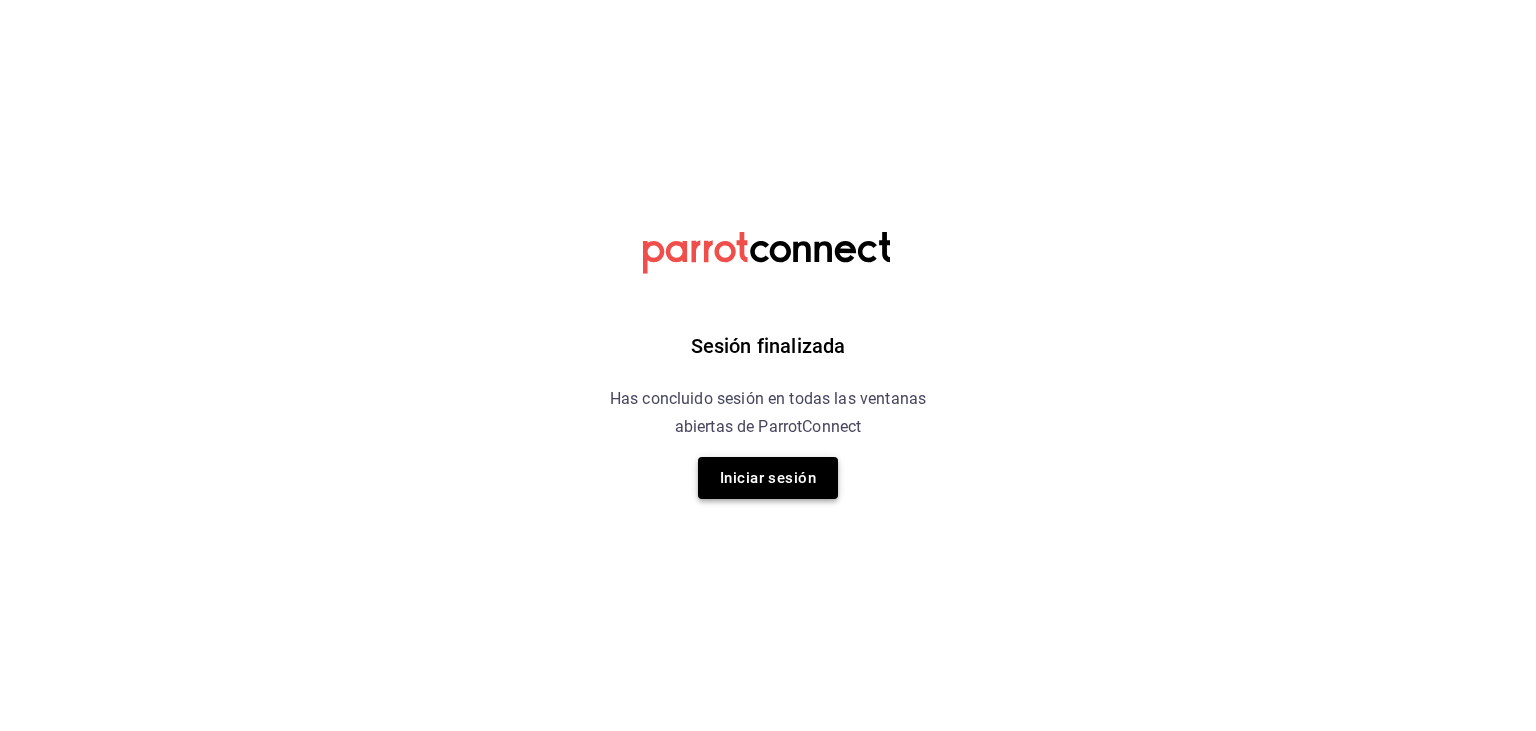 click on "Iniciar sesión" at bounding box center [768, 478] 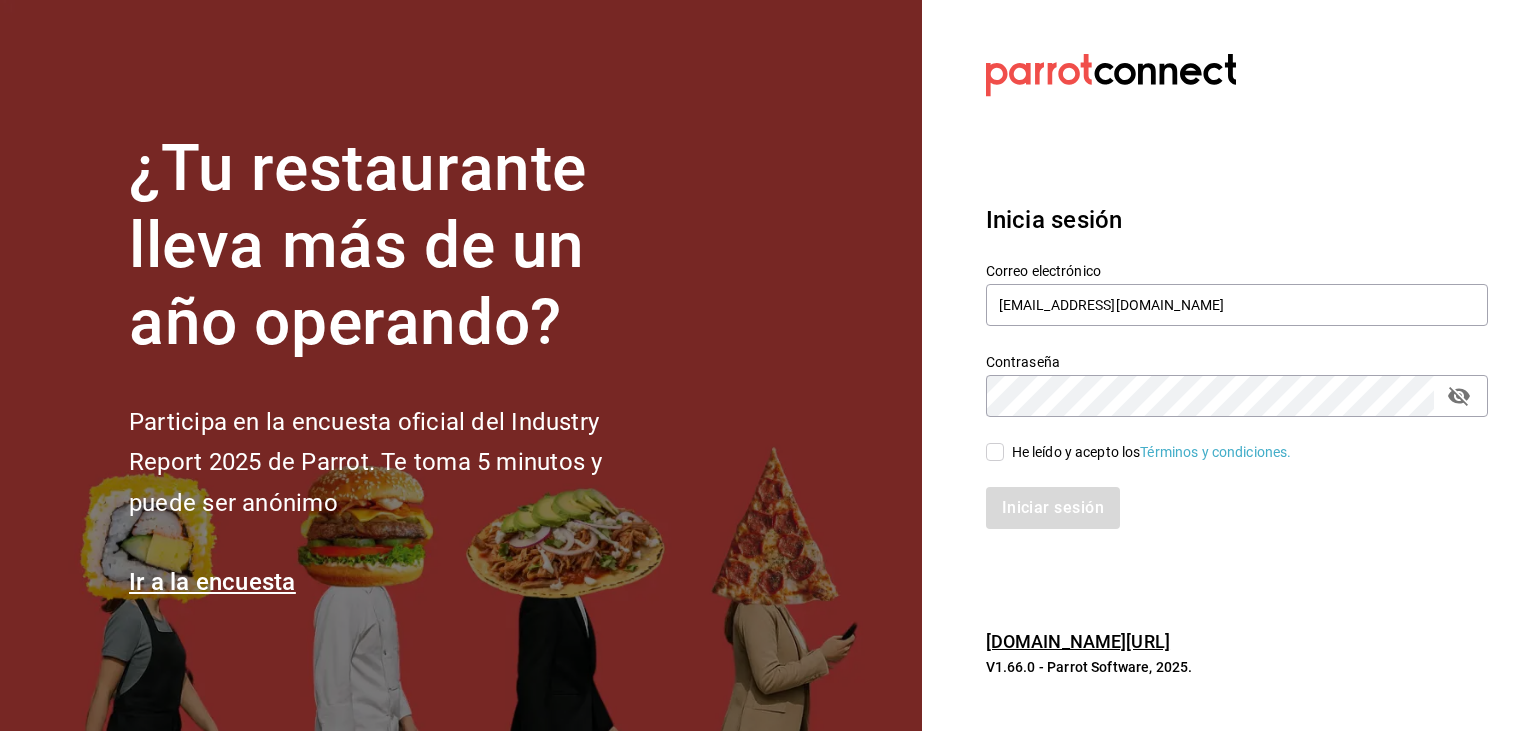 click on "He leído y acepto los  Términos y condiciones." at bounding box center [995, 452] 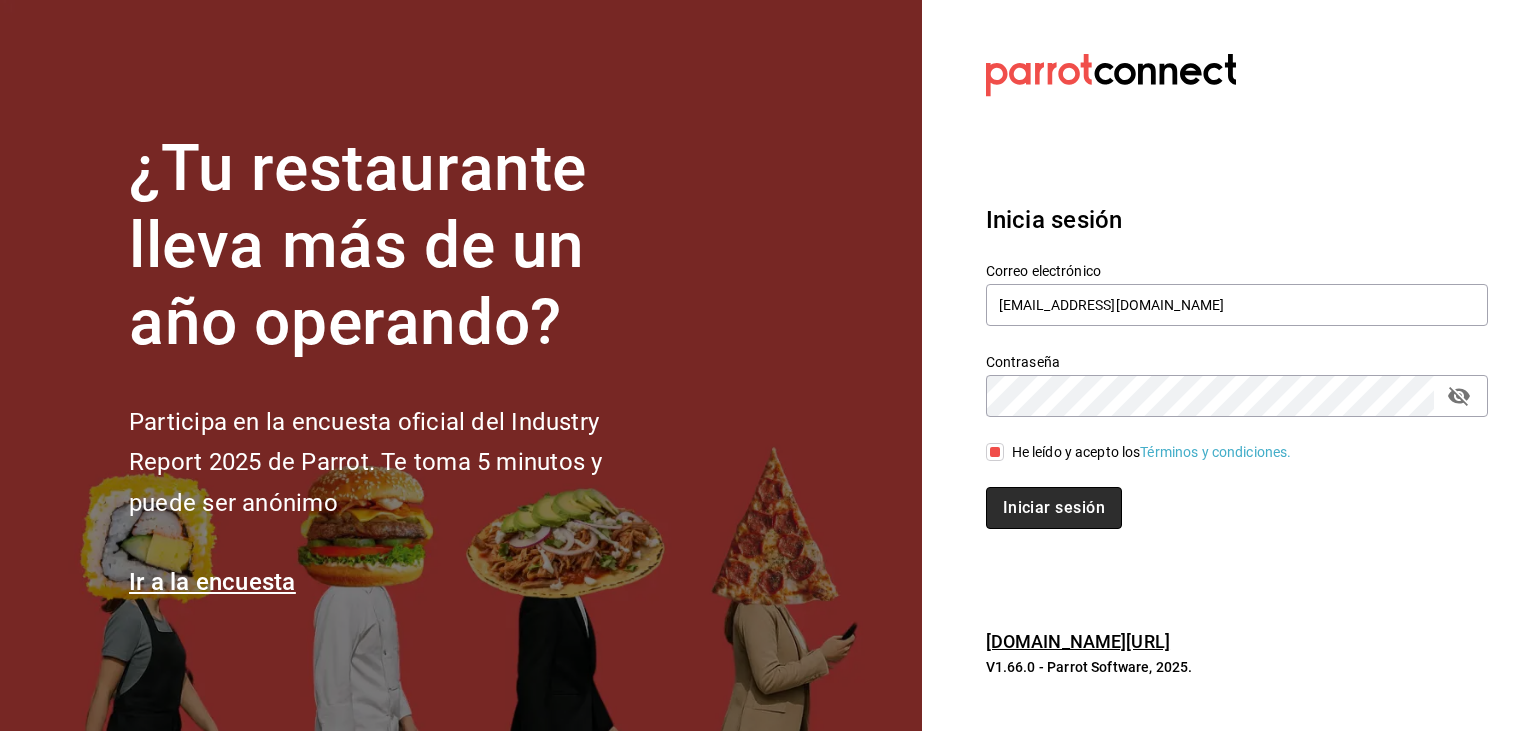 click on "Iniciar sesión" at bounding box center [1054, 508] 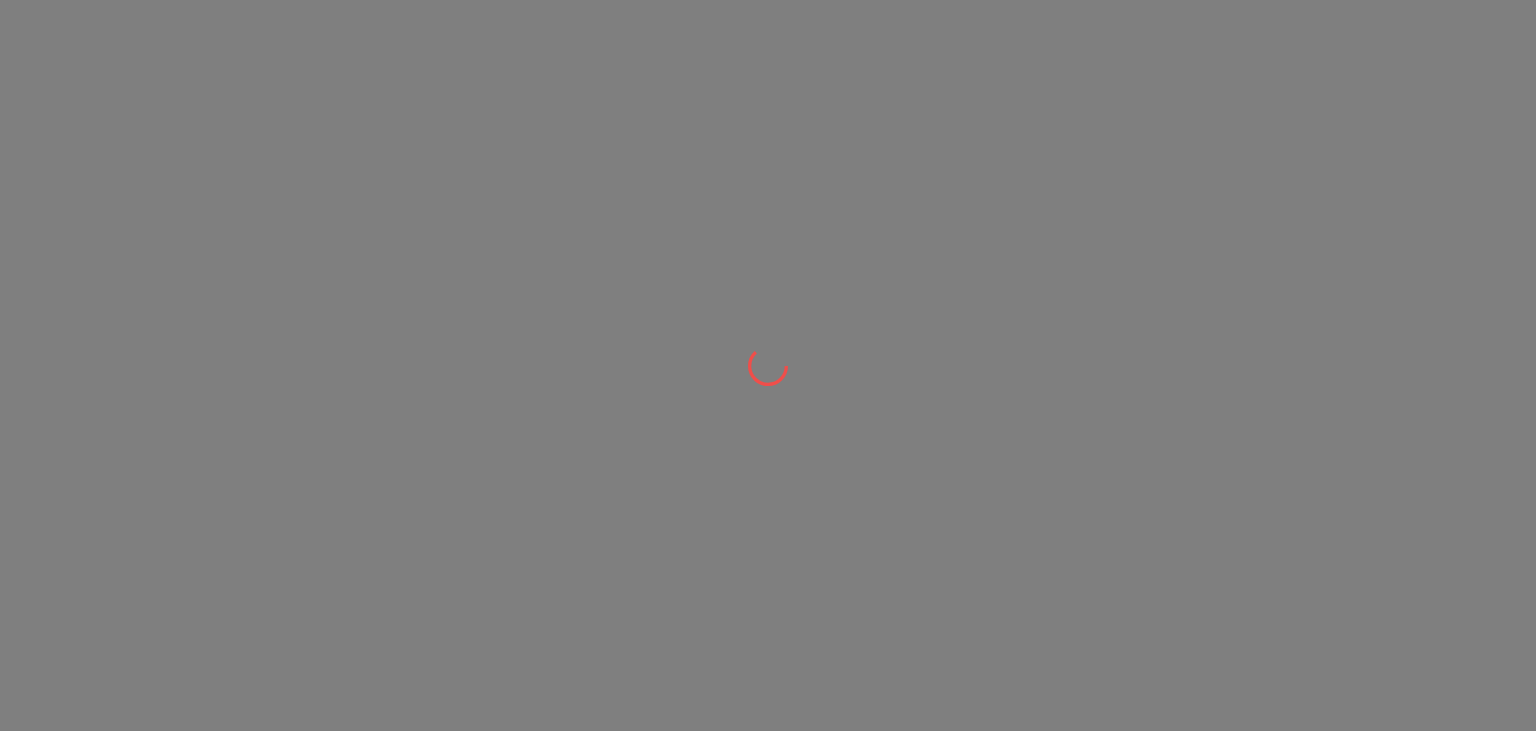 scroll, scrollTop: 0, scrollLeft: 0, axis: both 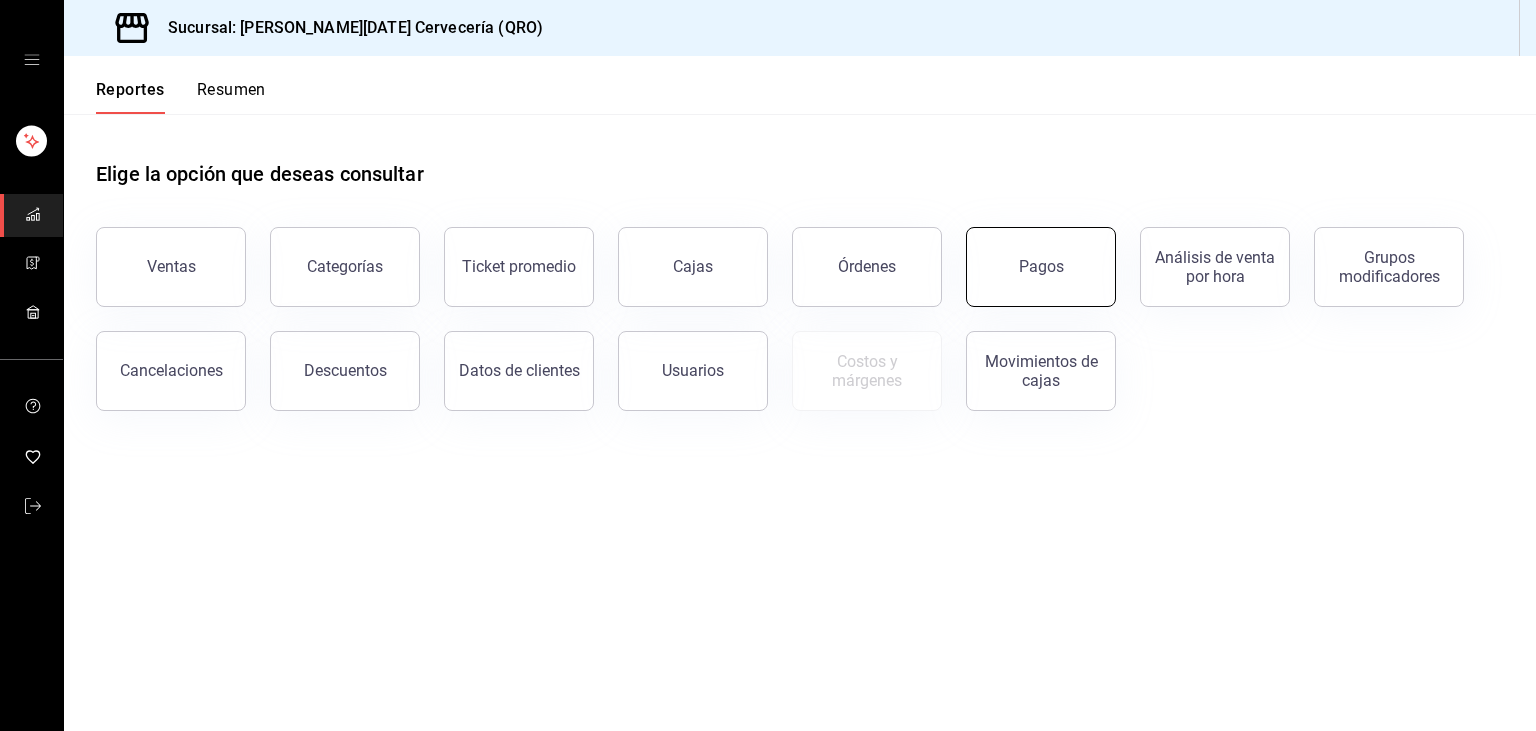 click on "Pagos" at bounding box center [1041, 267] 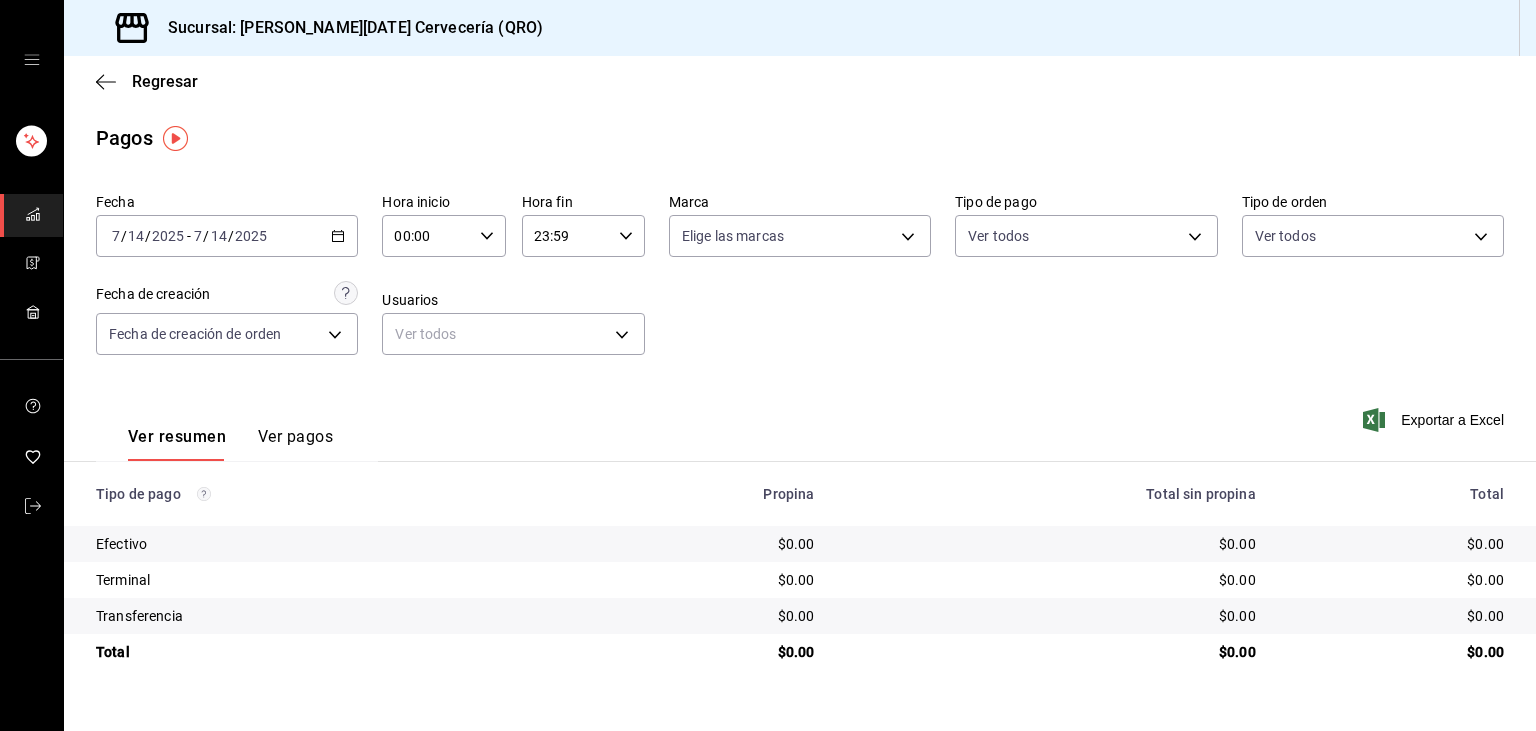 click 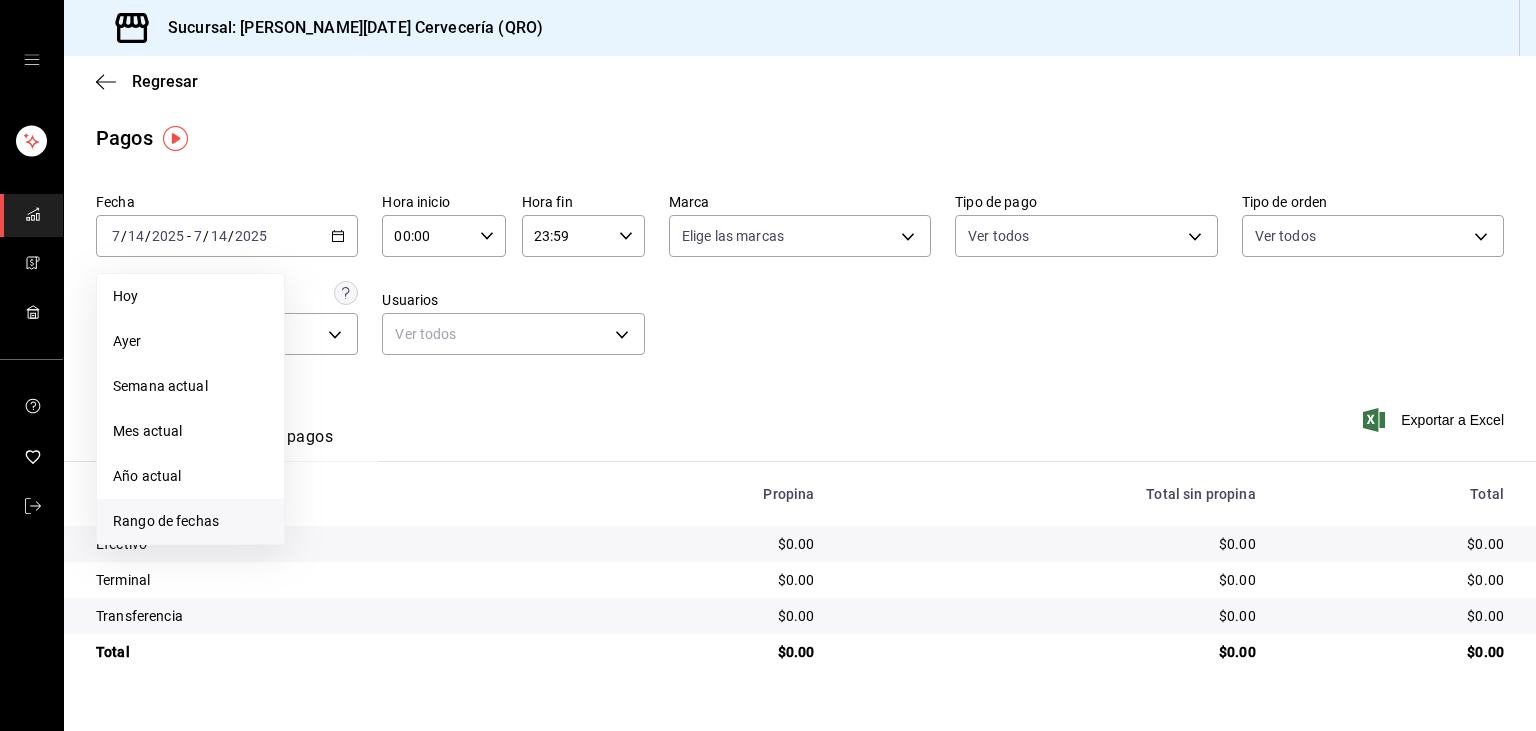 click on "Rango de fechas" at bounding box center [190, 521] 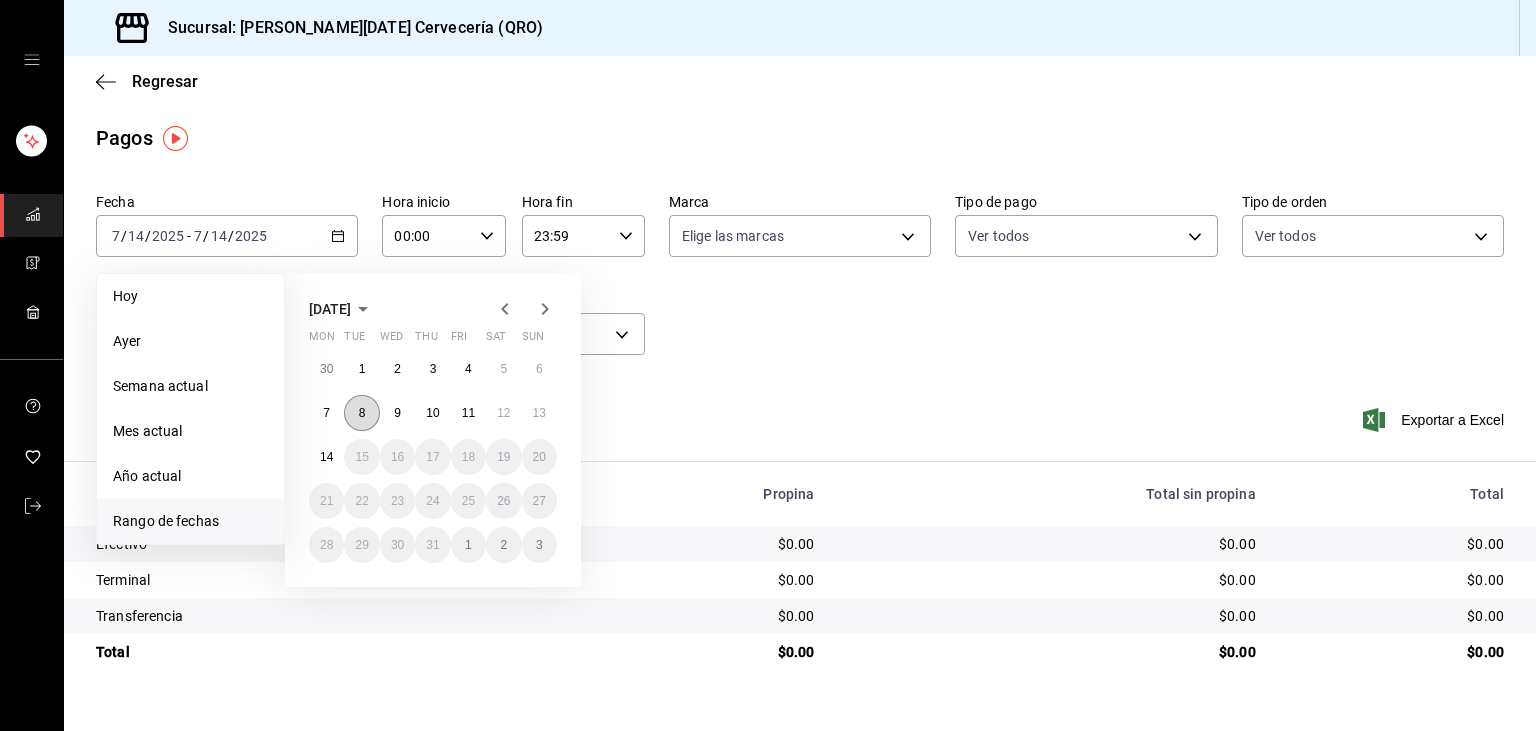 click on "8" at bounding box center [361, 413] 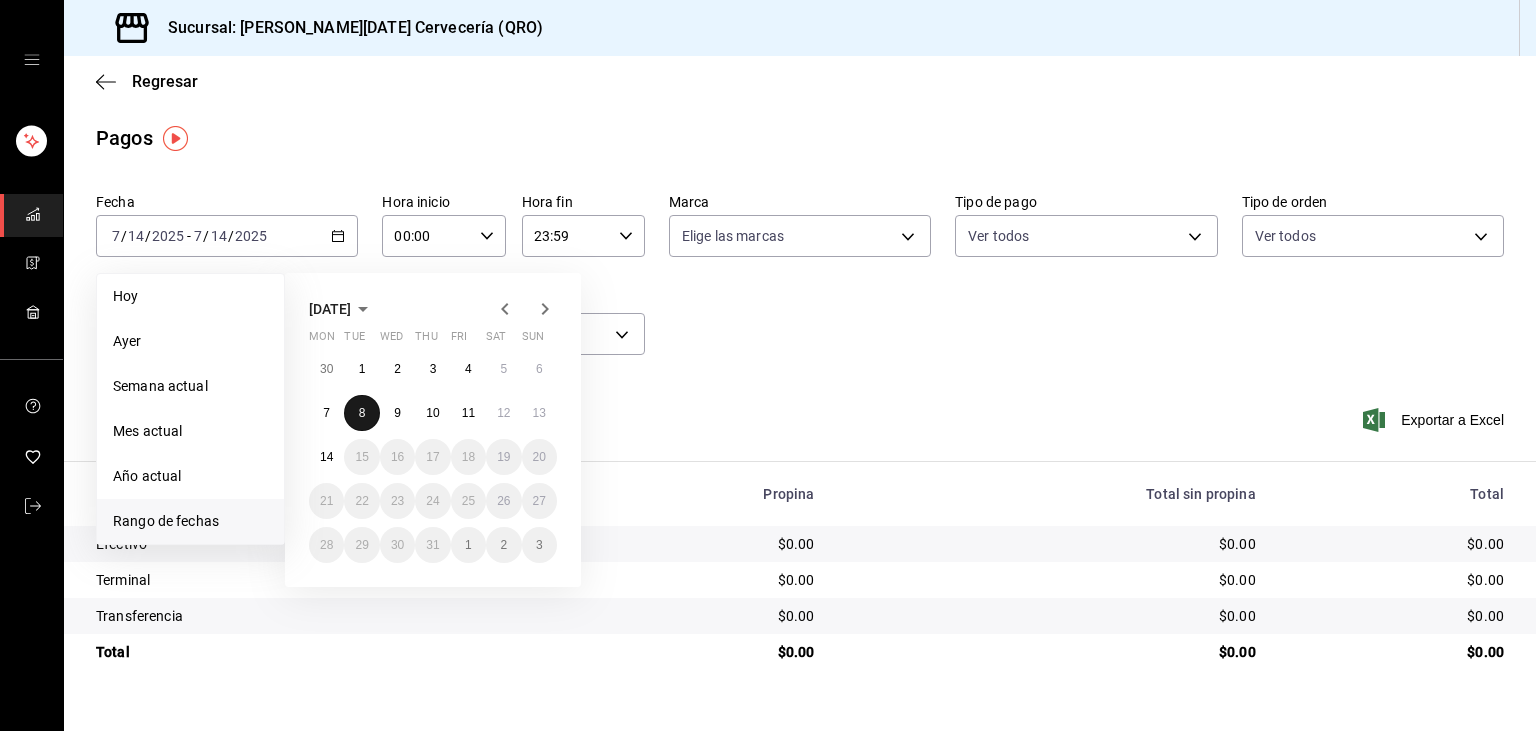 click on "8" at bounding box center (361, 413) 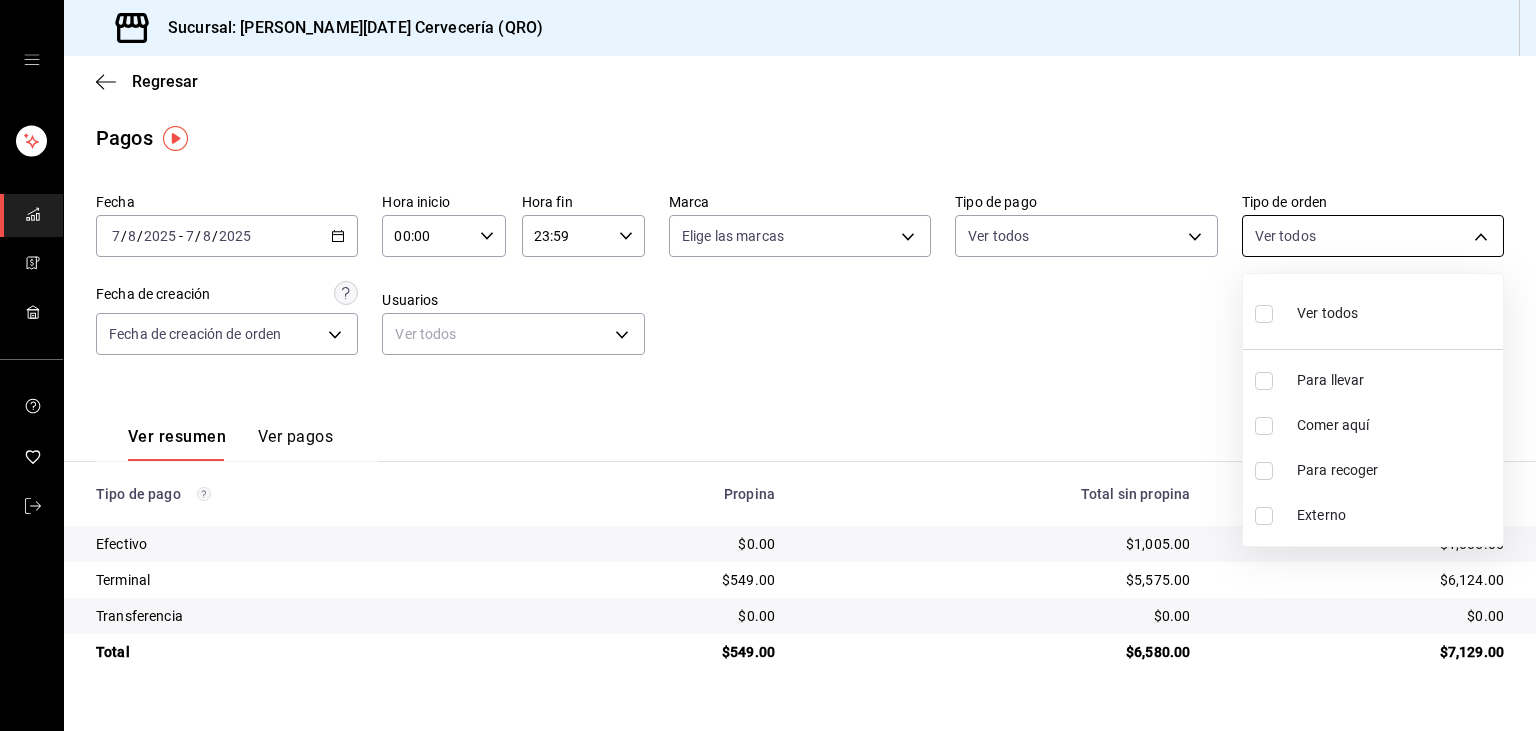 click on "Sucursal: [PERSON_NAME][DATE] Cervecería (QRO) Regresar Pagos Fecha [DATE] [DATE] - [DATE] [DATE] Hora inicio 00:00 Hora inicio Hora fin 23:59 Hora fin Marca Elige las marcas Tipo de pago Ver todos Tipo de orden Ver todos Fecha de creación   Fecha de creación de orden ORDER Usuarios Ver todos null Ver resumen Ver pagos Exportar a Excel Tipo de pago   Propina Total sin propina Total Efectivo $0.00 $1,005.00 $1,005.00 Terminal $549.00 $5,575.00 $6,124.00 Transferencia $0.00 $0.00 $0.00 Total $549.00 $6,580.00 $7,129.00 GANA 1 MES GRATIS EN TU SUSCRIPCIÓN AQUÍ ¿Recuerdas cómo empezó tu restaurante?
[DATE] puedes ayudar a un colega a tener el mismo cambio que tú viviste.
Recomienda Parrot directamente desde tu Portal Administrador.
Es fácil y rápido.
🎁 Por cada restaurante que se una, ganas 1 mes gratis. Ver video tutorial Ir a video Visitar centro de ayuda [PHONE_NUMBER] [EMAIL_ADDRESS][DOMAIN_NAME] Visitar centro de ayuda [PHONE_NUMBER] [EMAIL_ADDRESS][DOMAIN_NAME] Ver todos Para llevar" at bounding box center [768, 365] 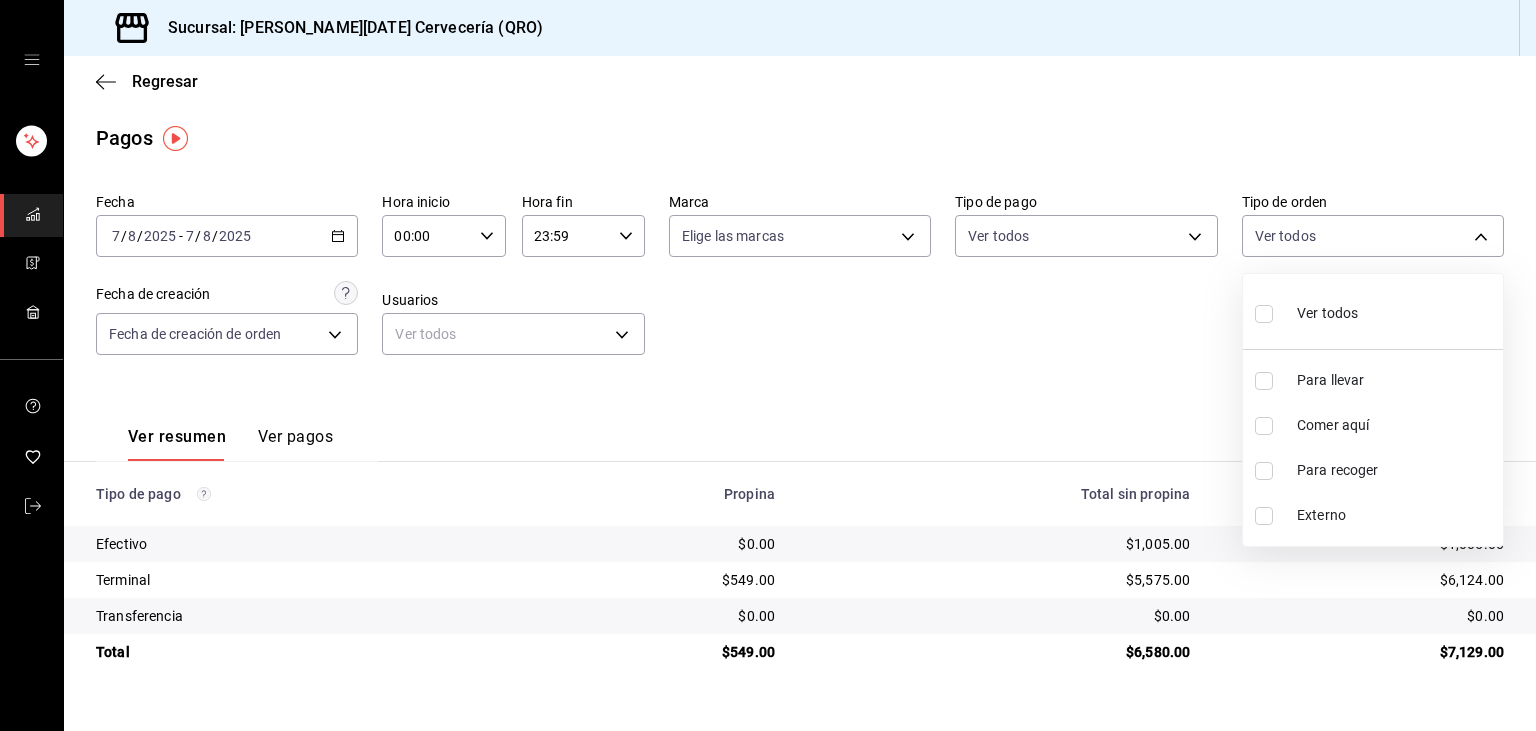 click on "Comer aquí" at bounding box center [1396, 425] 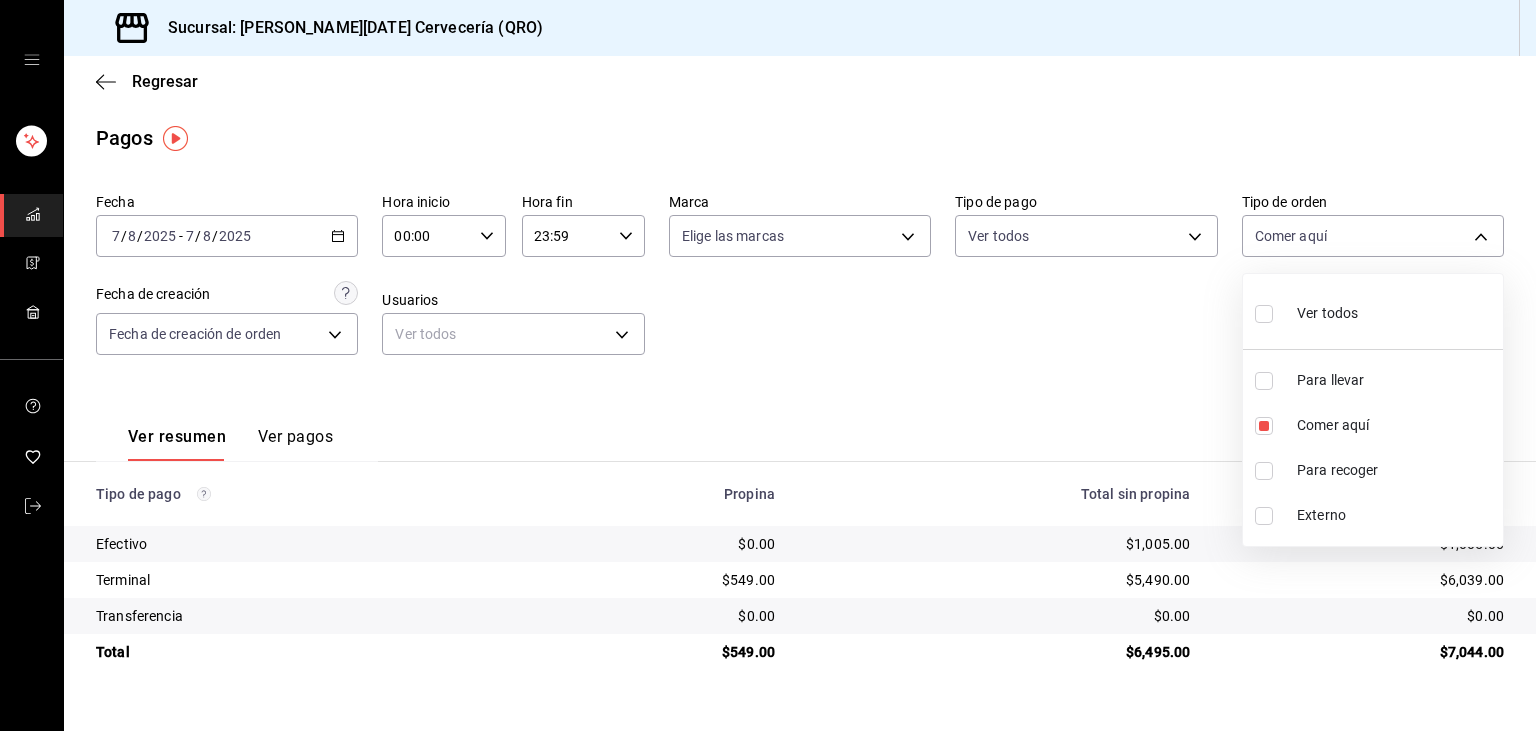 click at bounding box center (768, 365) 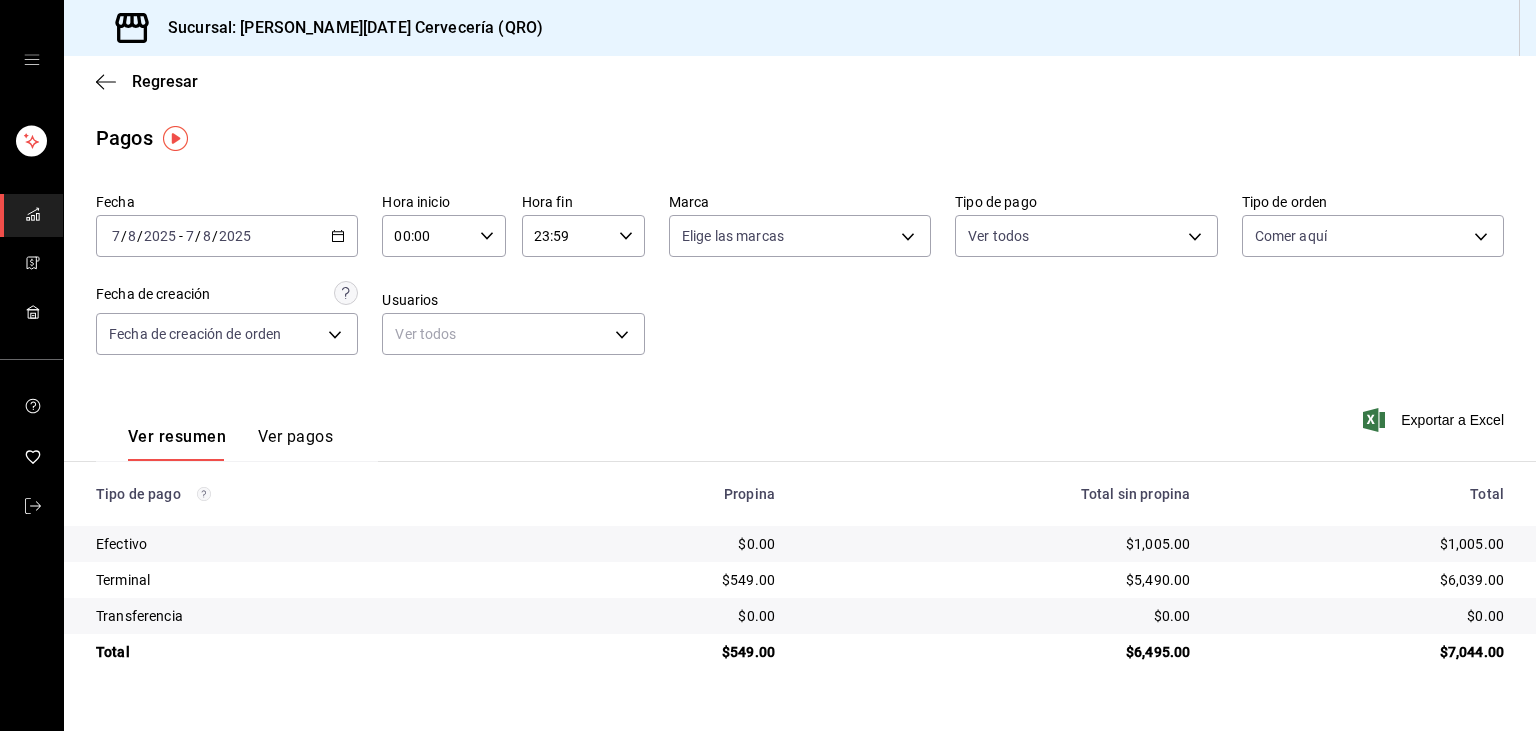 click 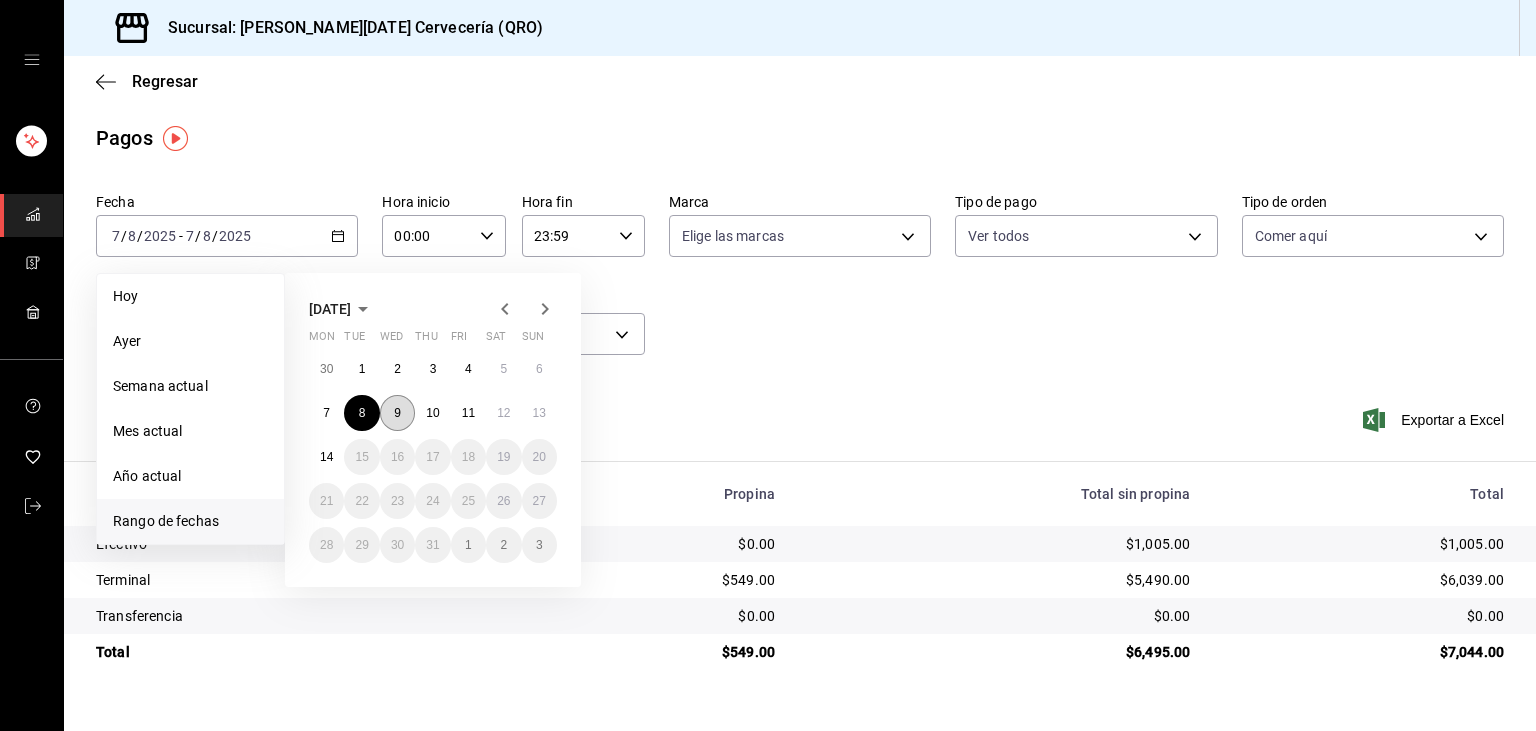click on "9" at bounding box center (397, 413) 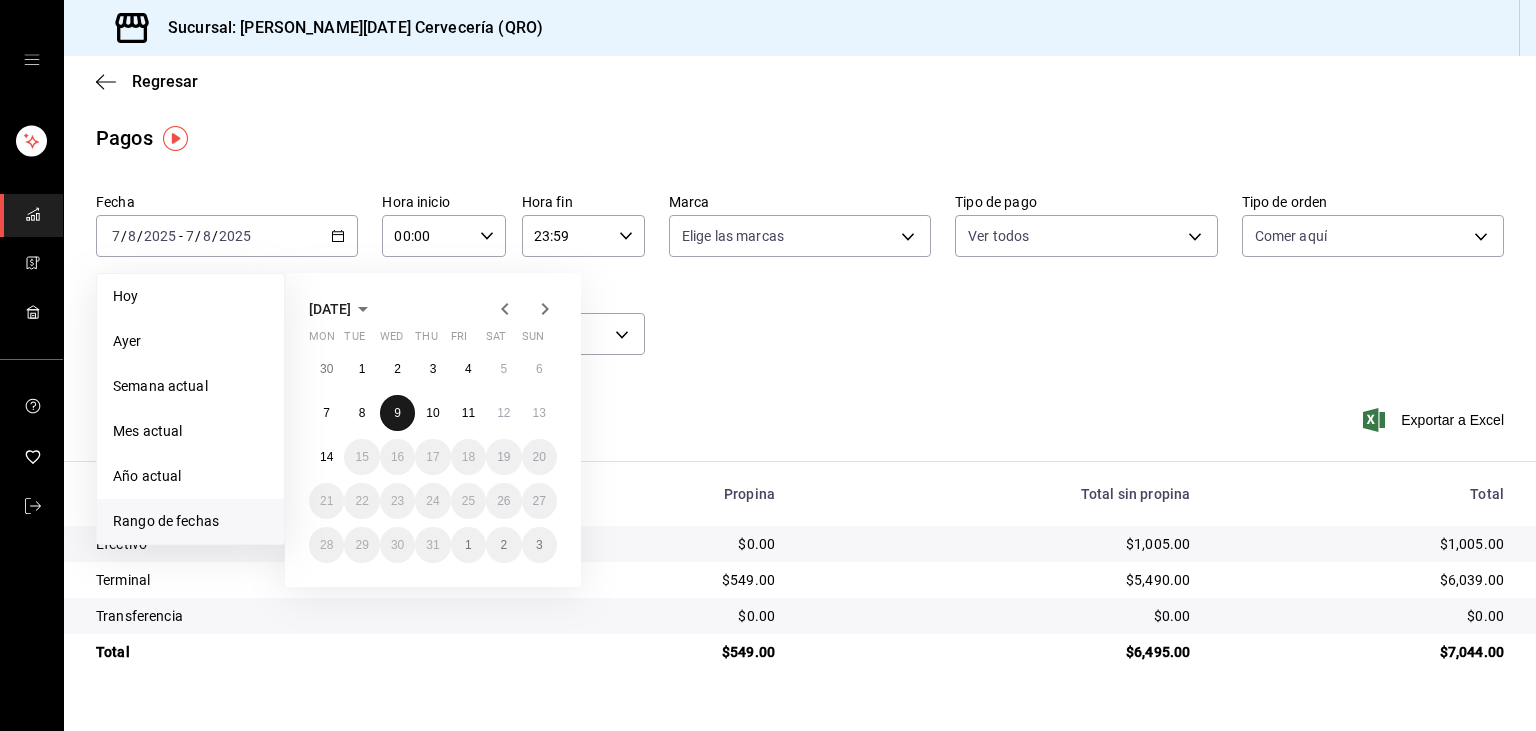 click on "9" at bounding box center [397, 413] 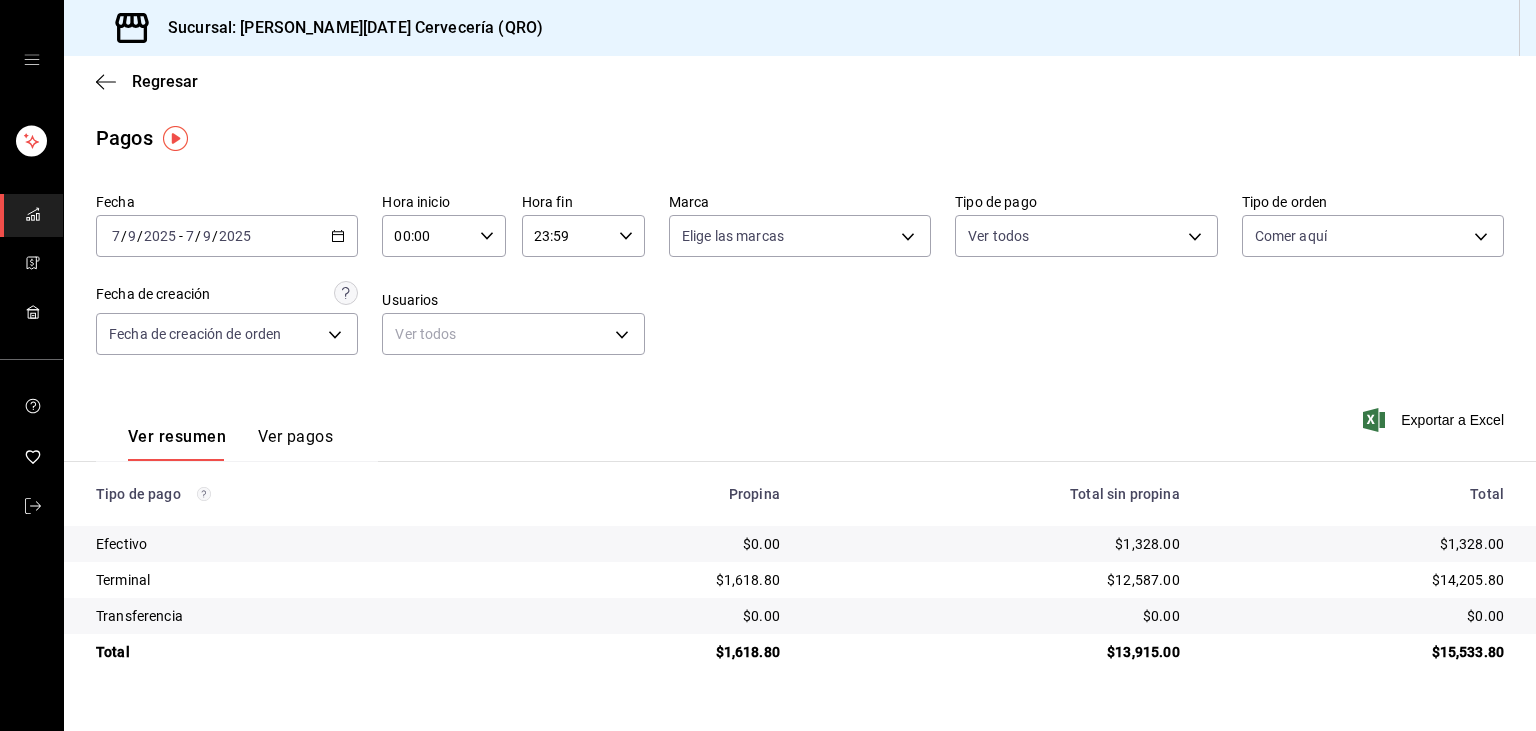 click 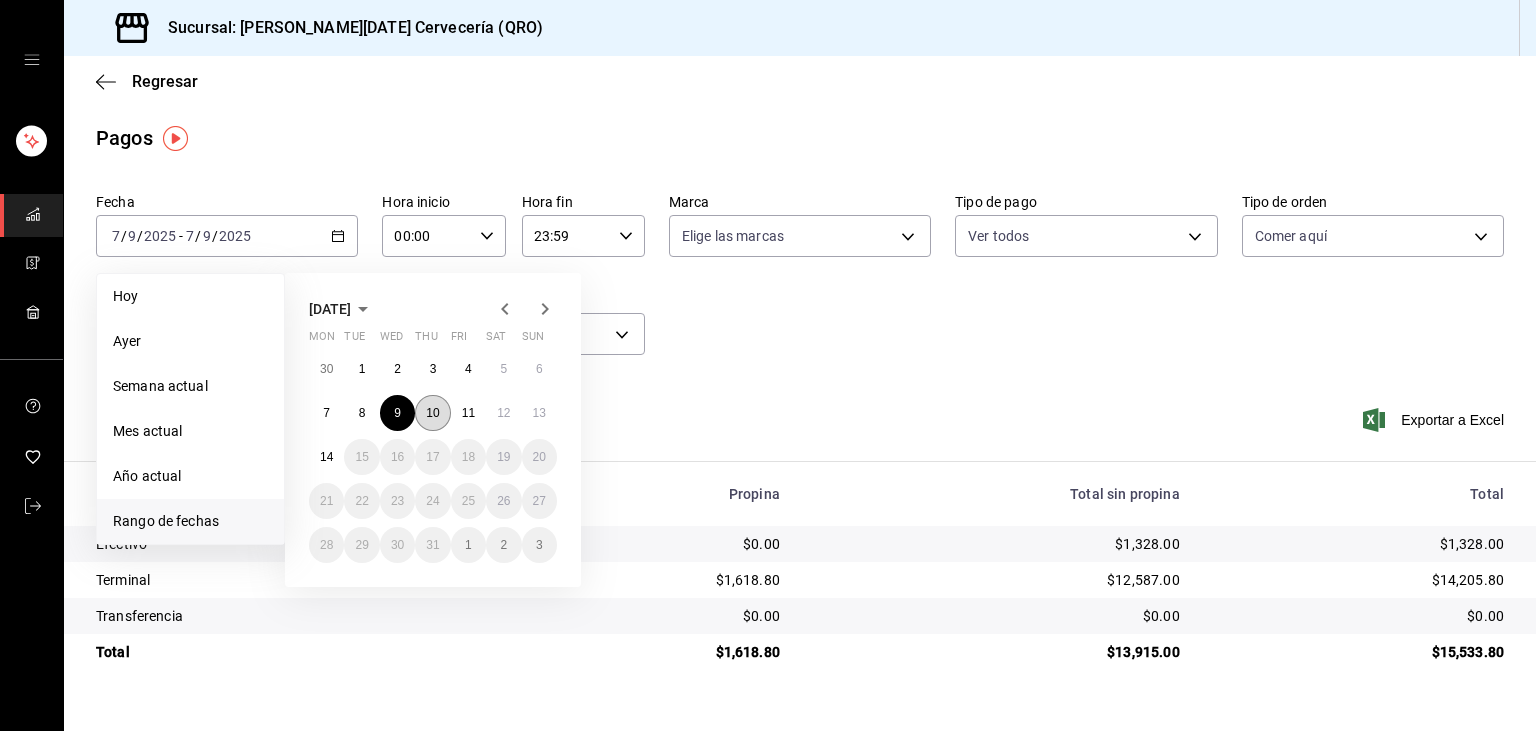 click on "10" at bounding box center [432, 413] 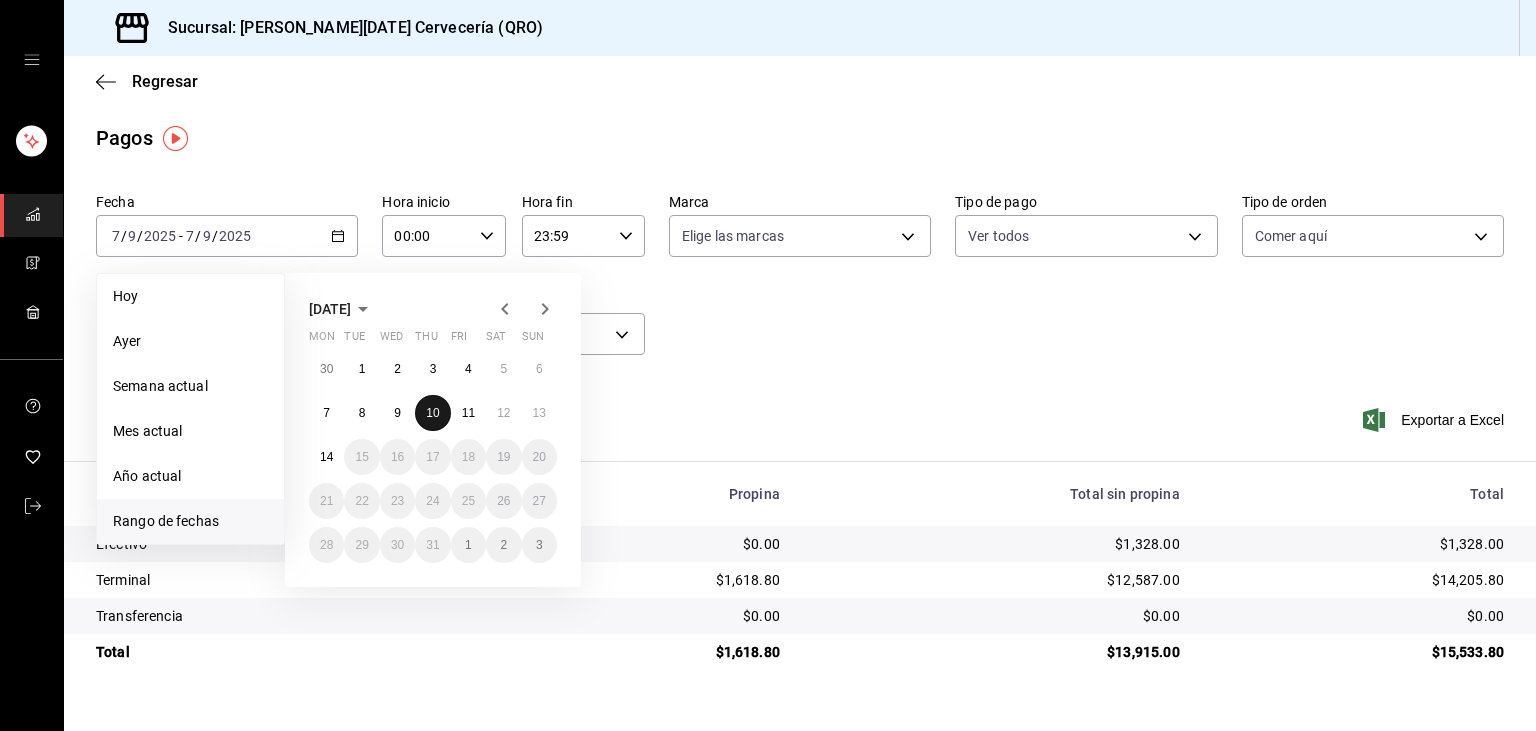 click on "10" at bounding box center (432, 413) 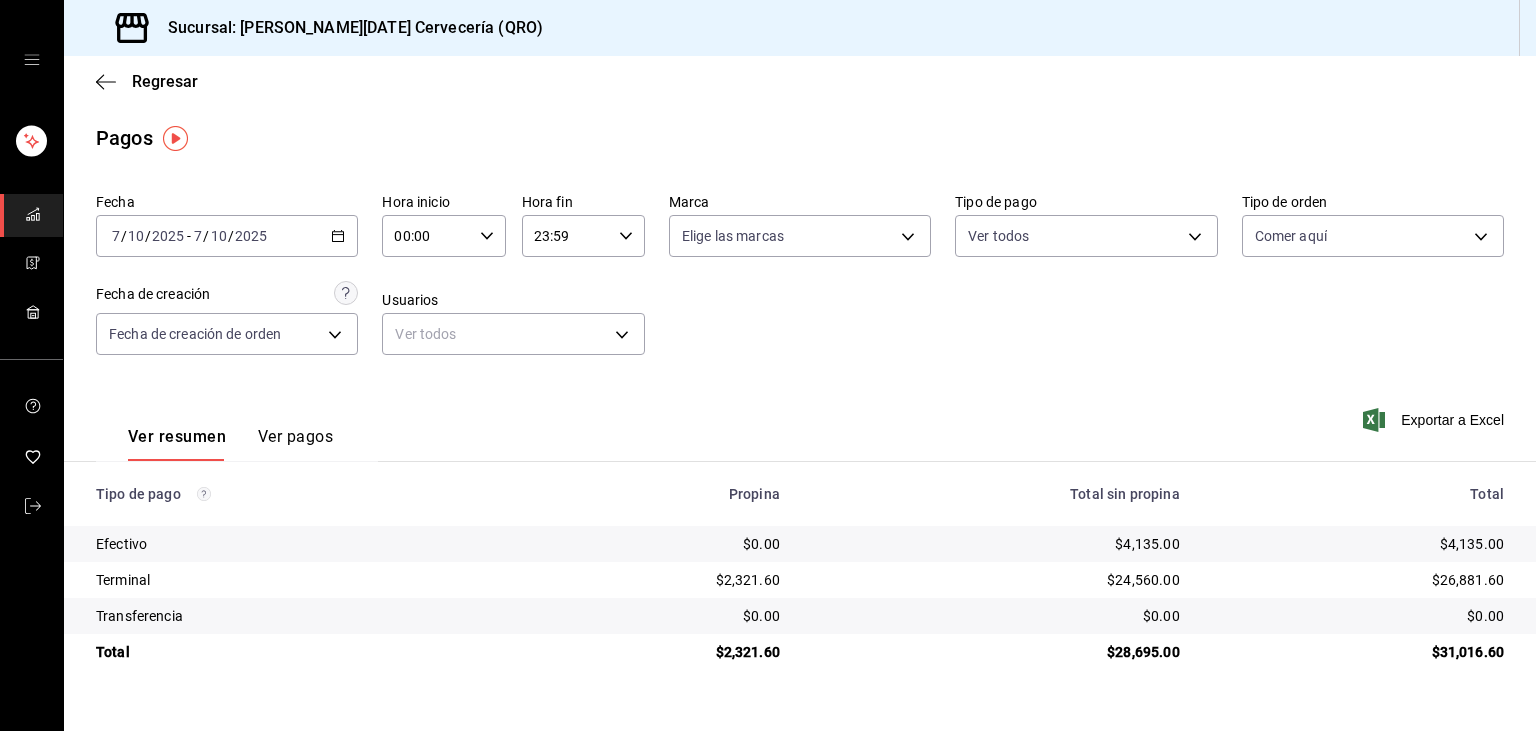 click on "[DATE] [DATE] - [DATE] [DATE]" at bounding box center [227, 236] 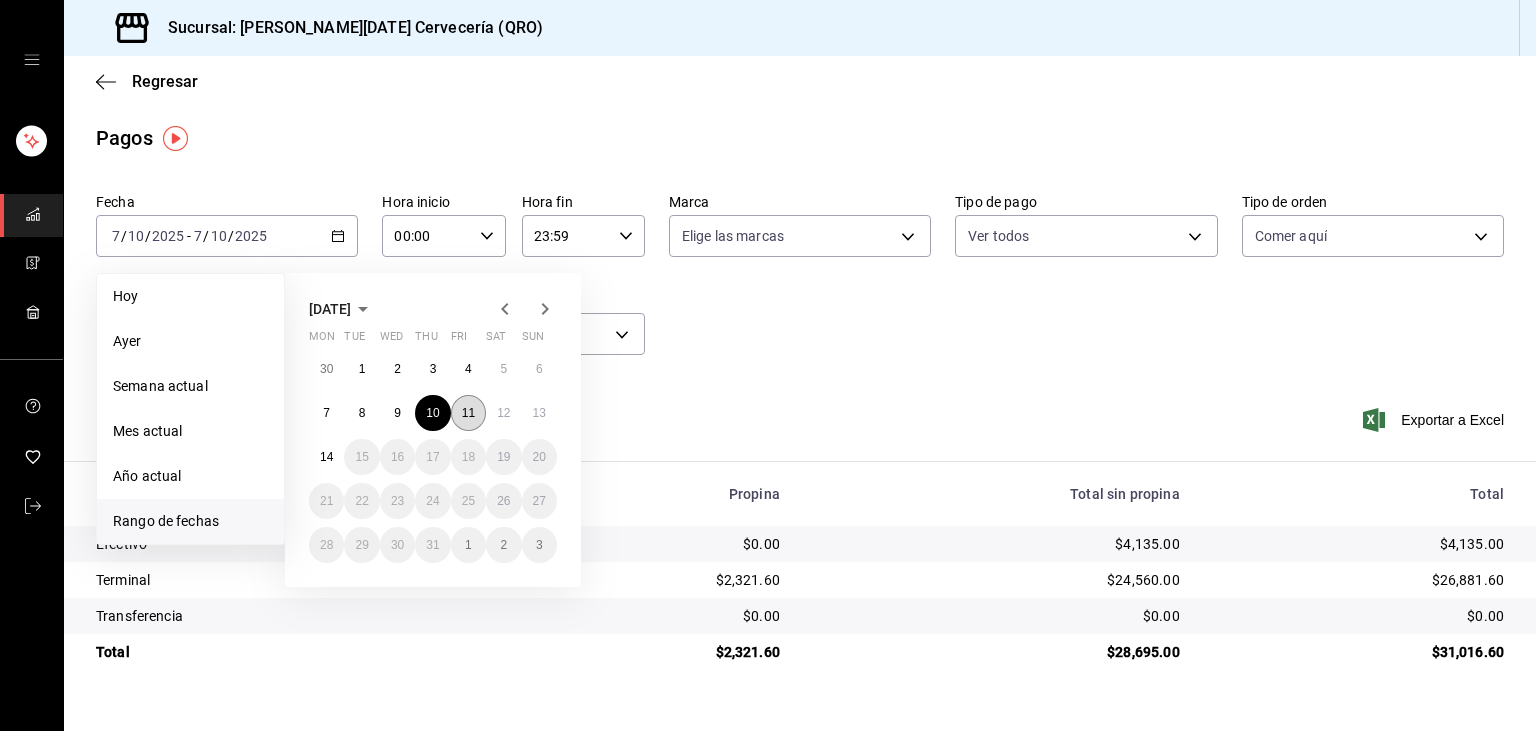click on "11" at bounding box center (468, 413) 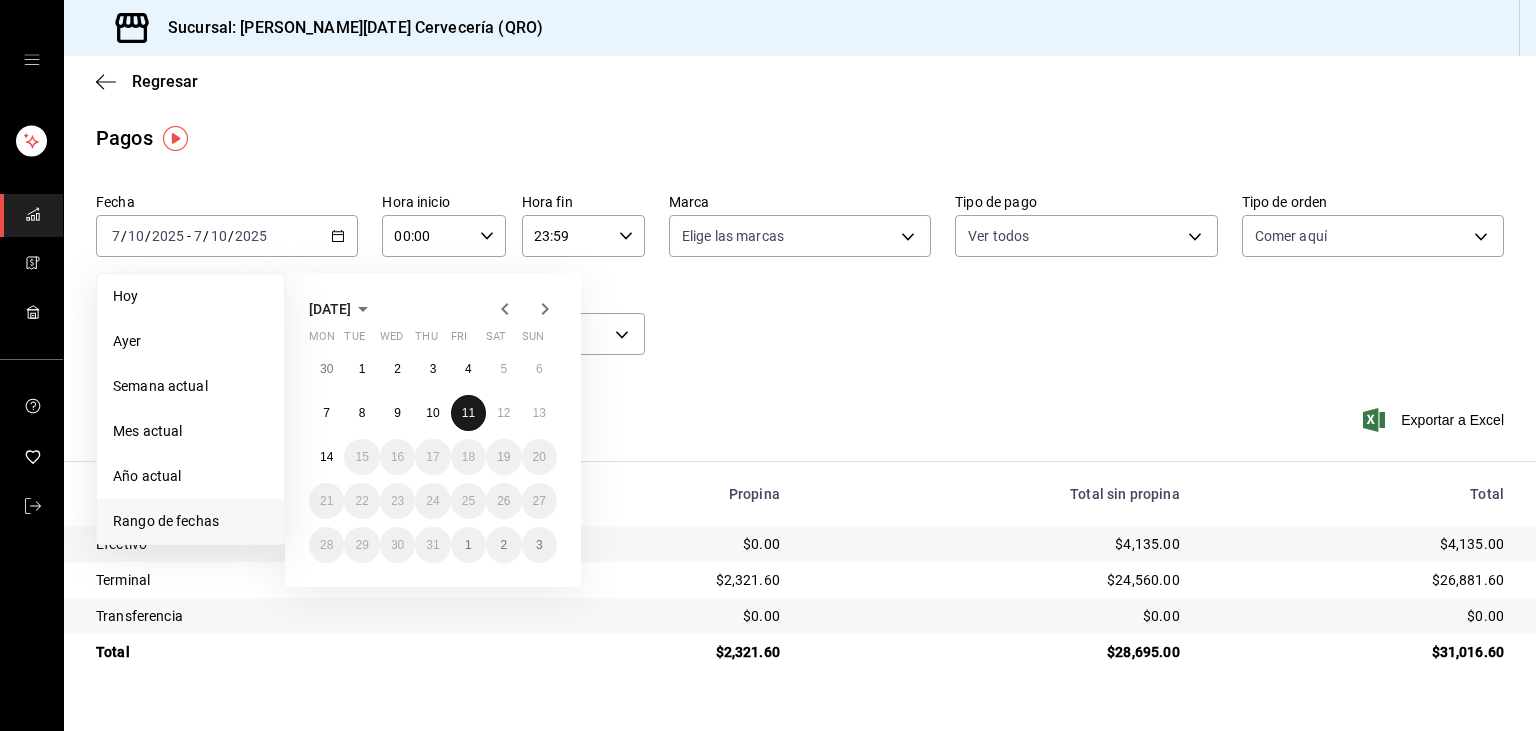 click on "11" at bounding box center [468, 413] 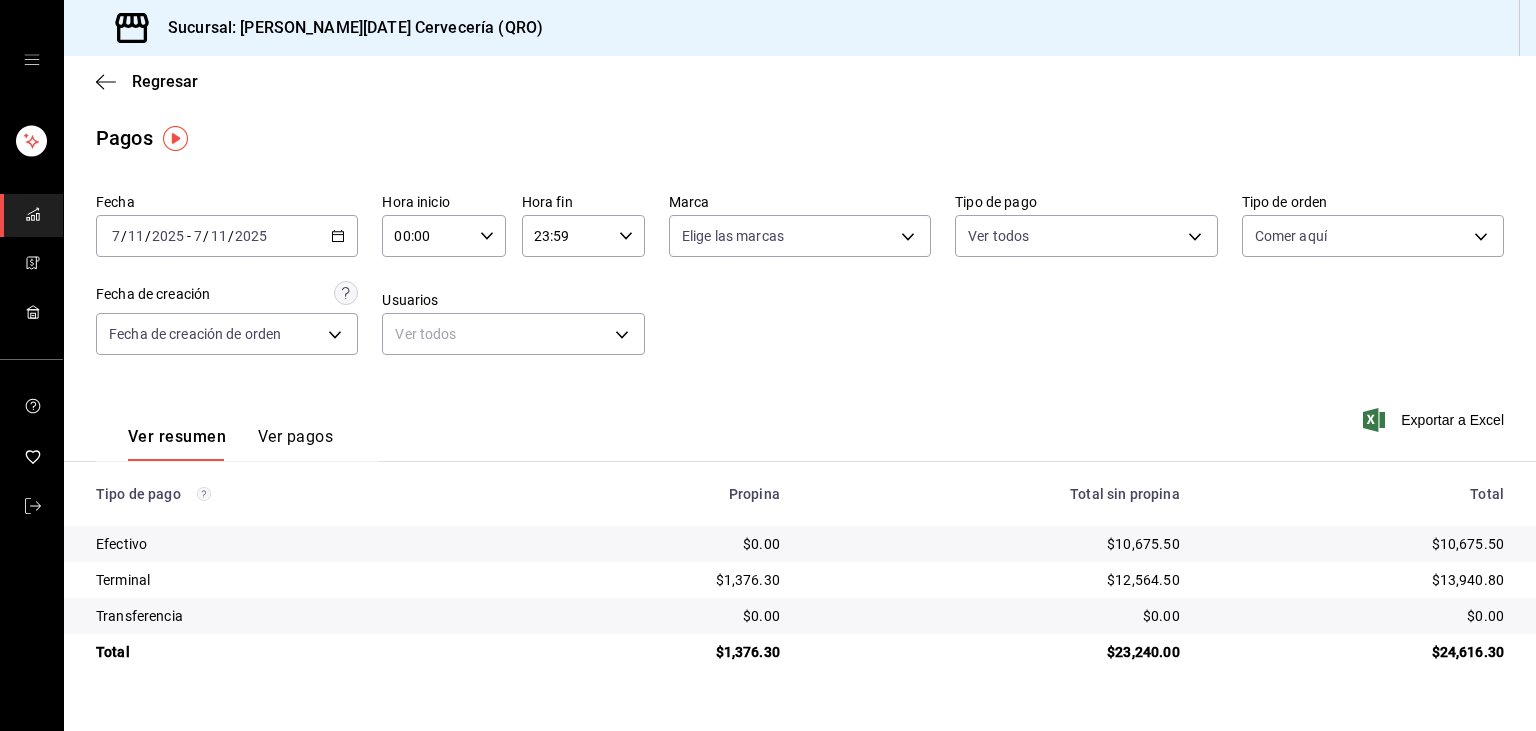 click 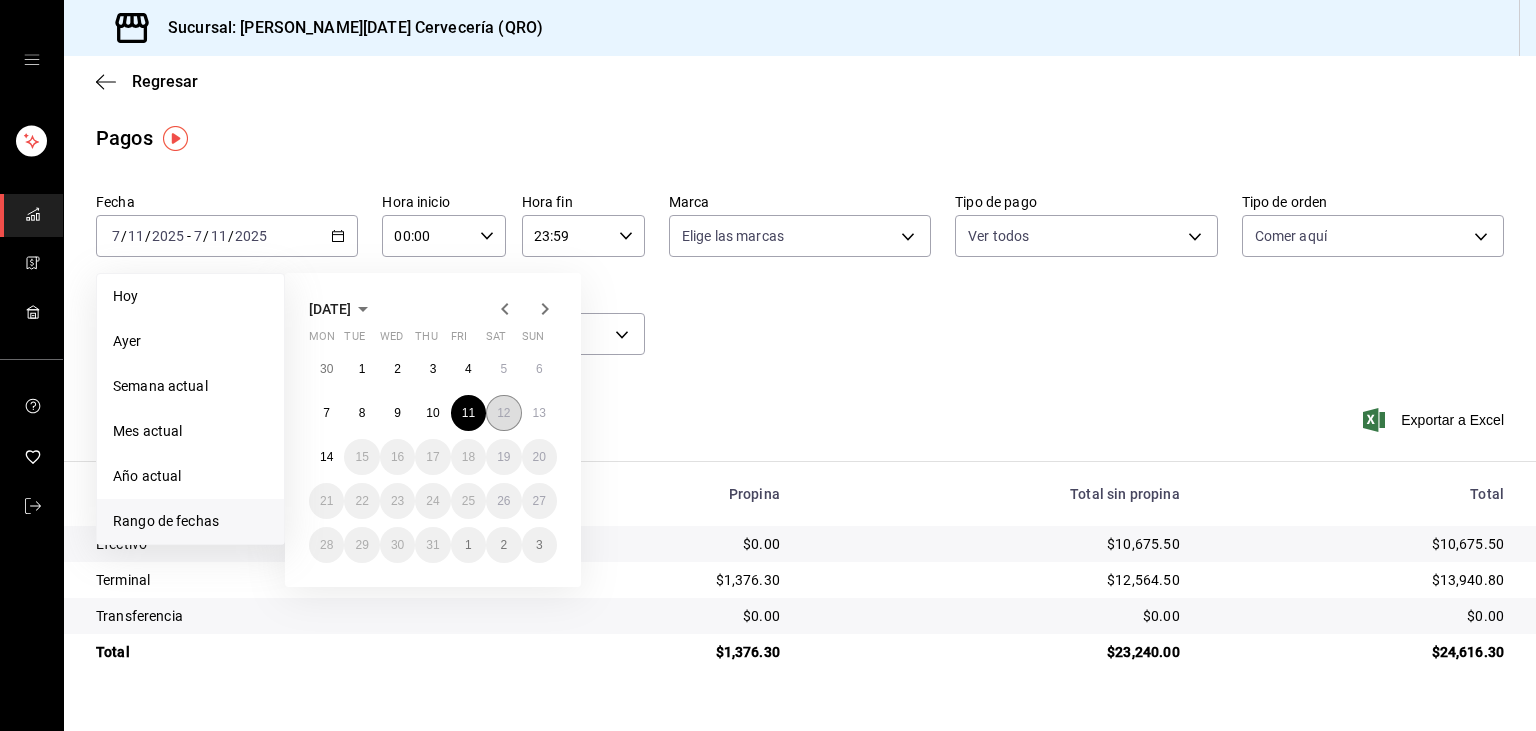click on "12" at bounding box center [503, 413] 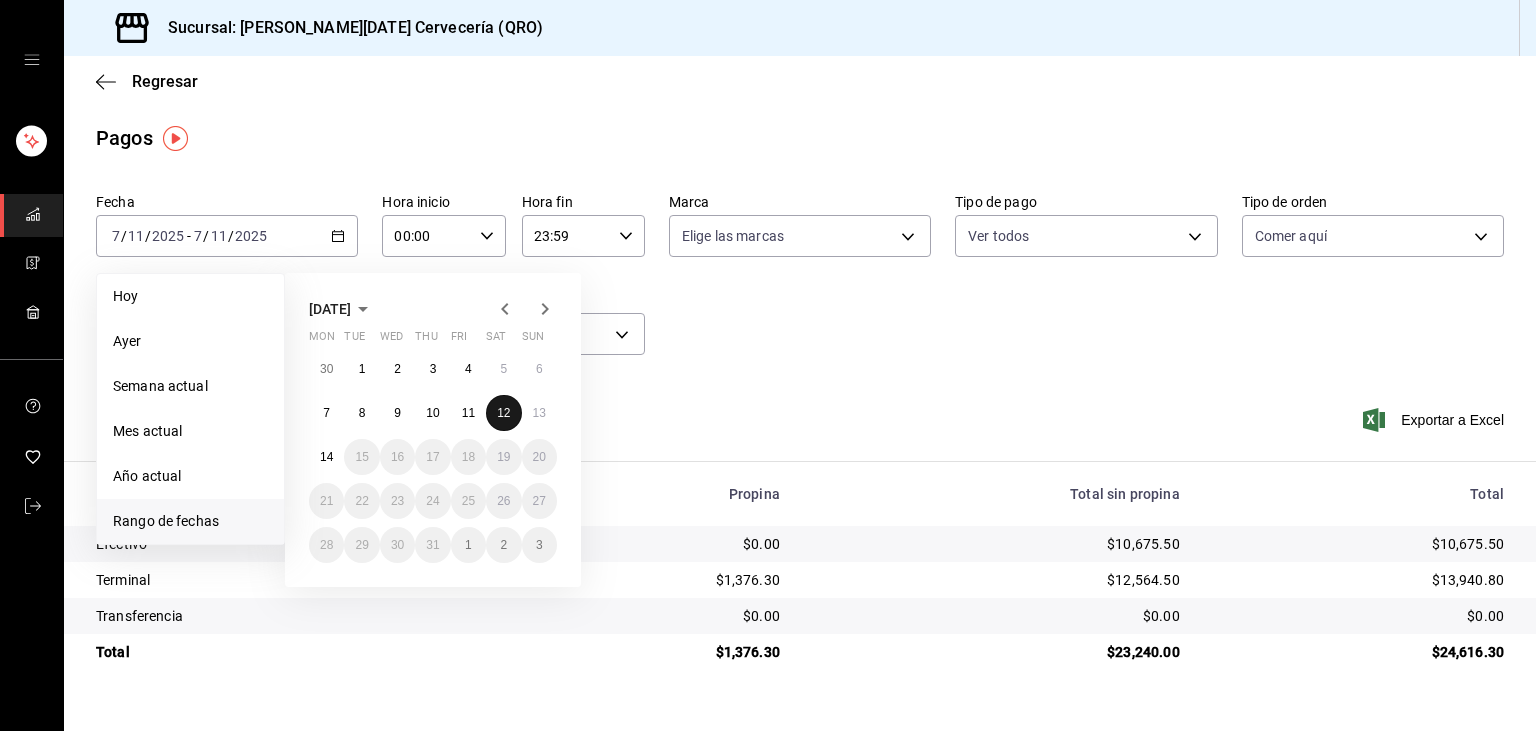 click on "12" at bounding box center [503, 413] 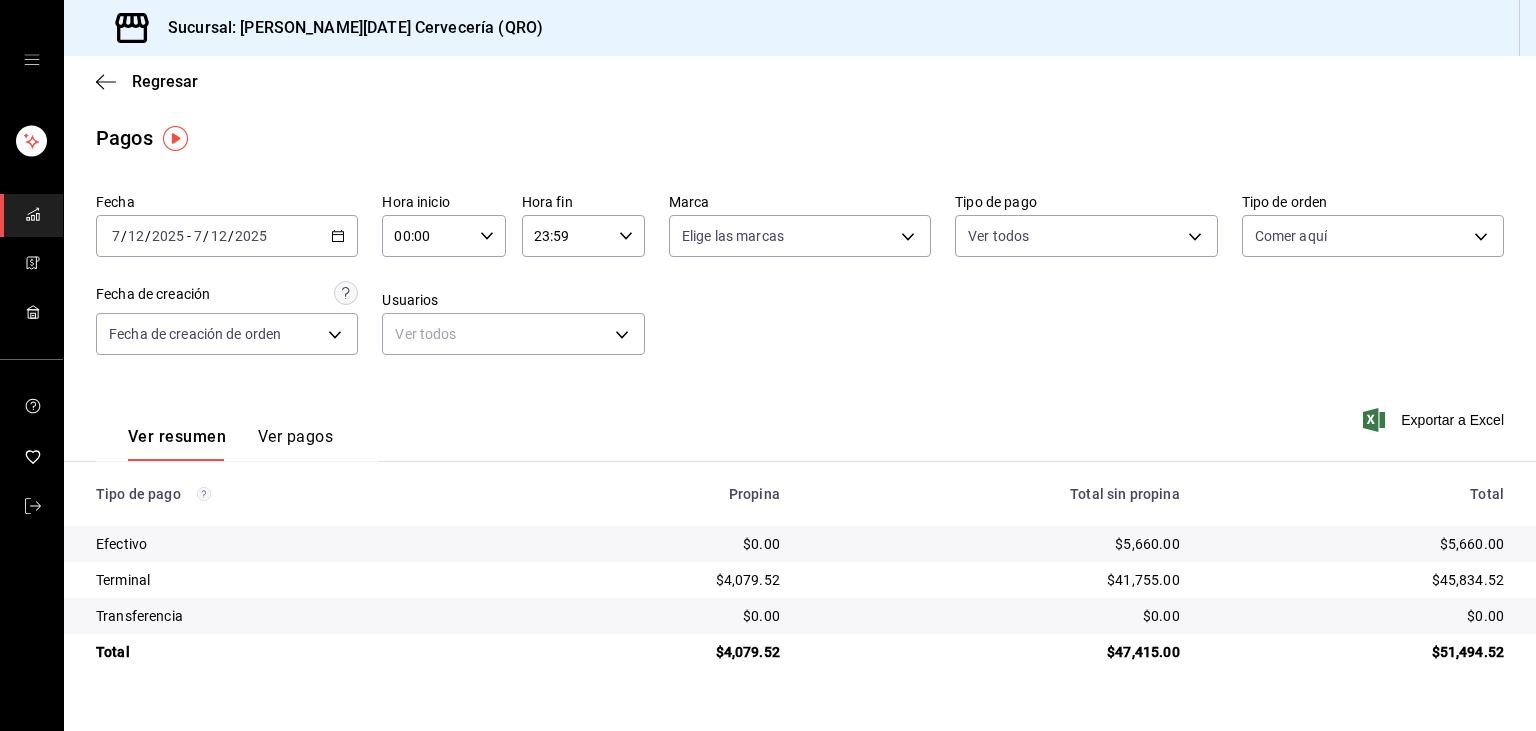 click 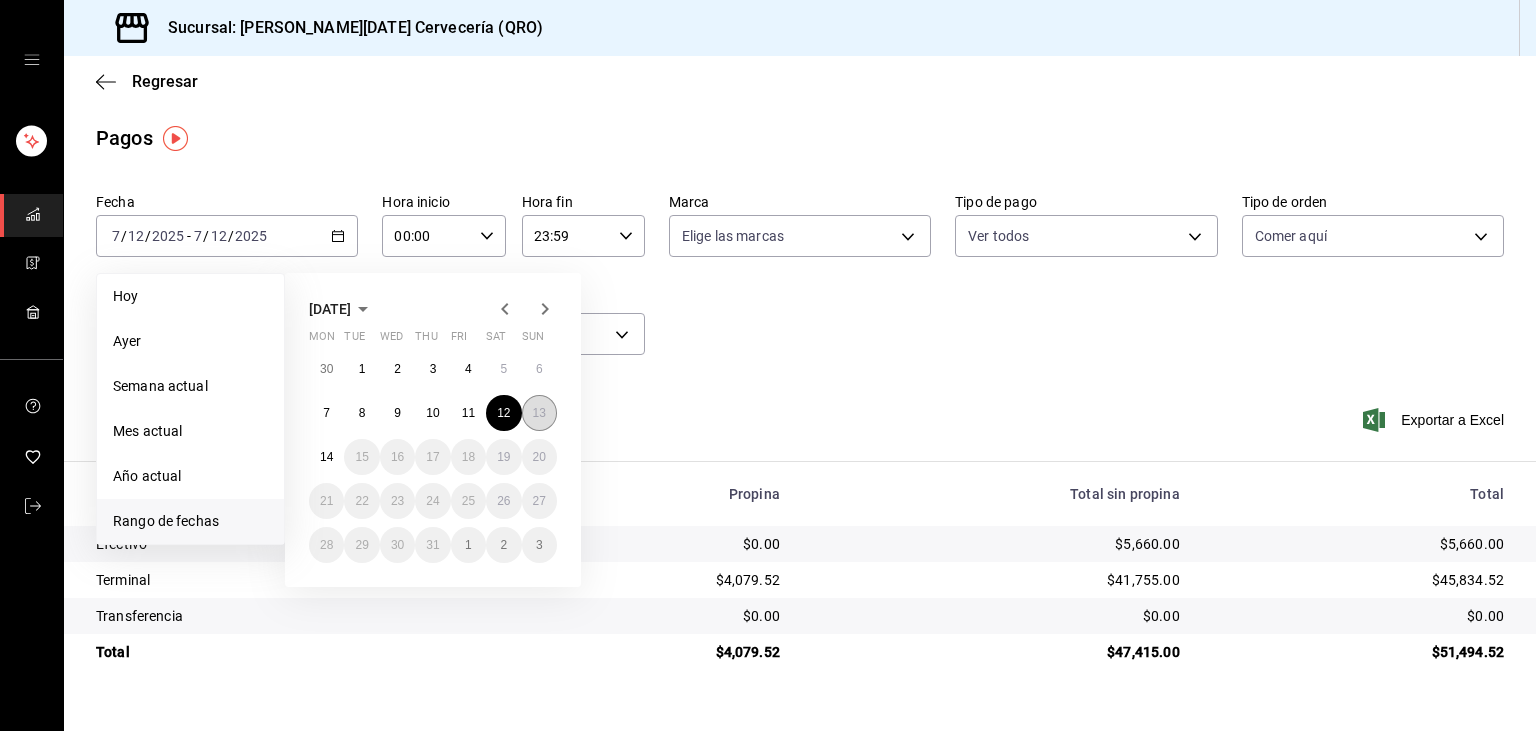click on "13" at bounding box center [539, 413] 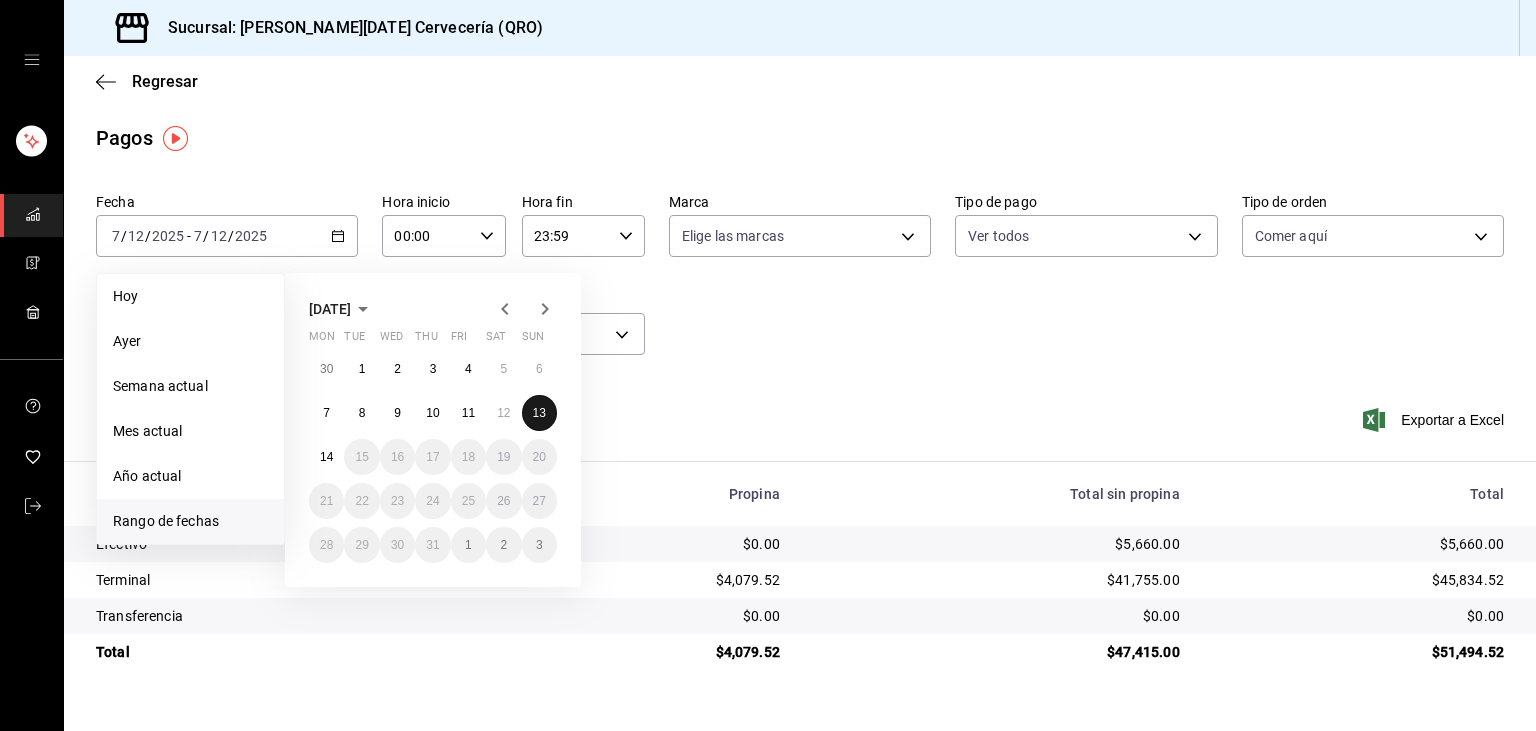 click on "13" at bounding box center (539, 413) 